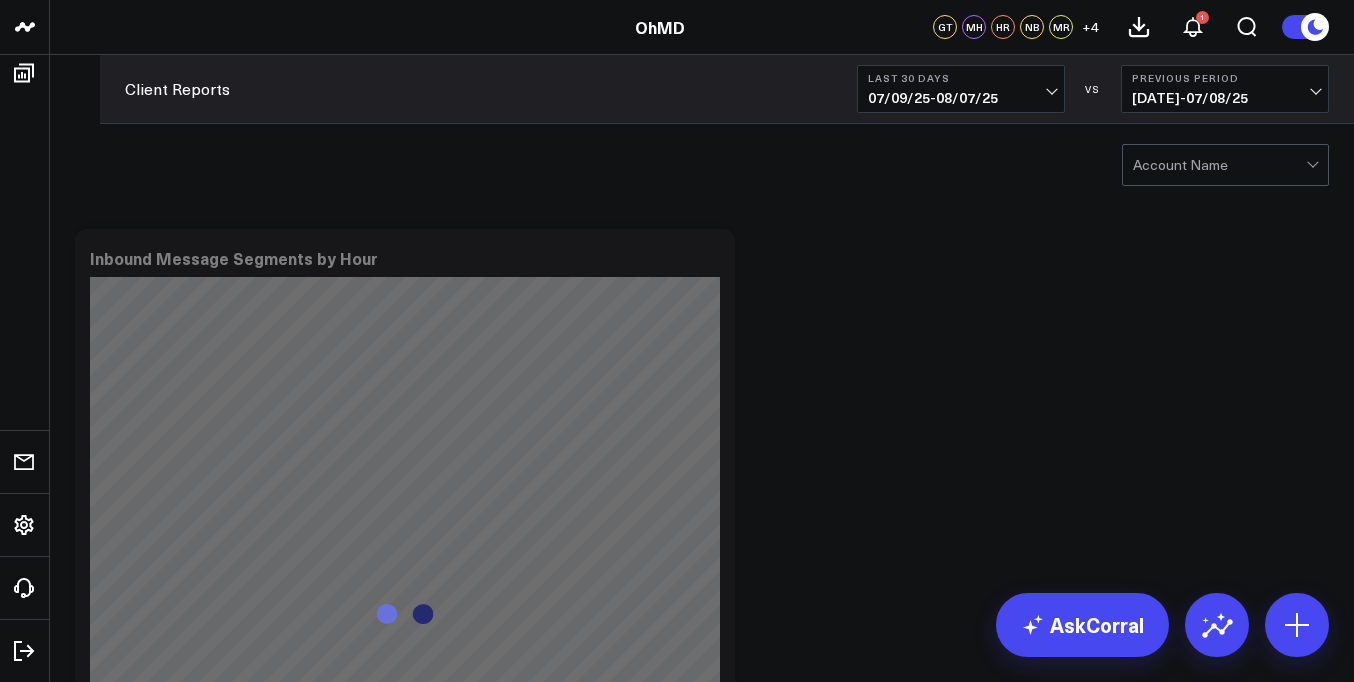 scroll, scrollTop: 0, scrollLeft: 0, axis: both 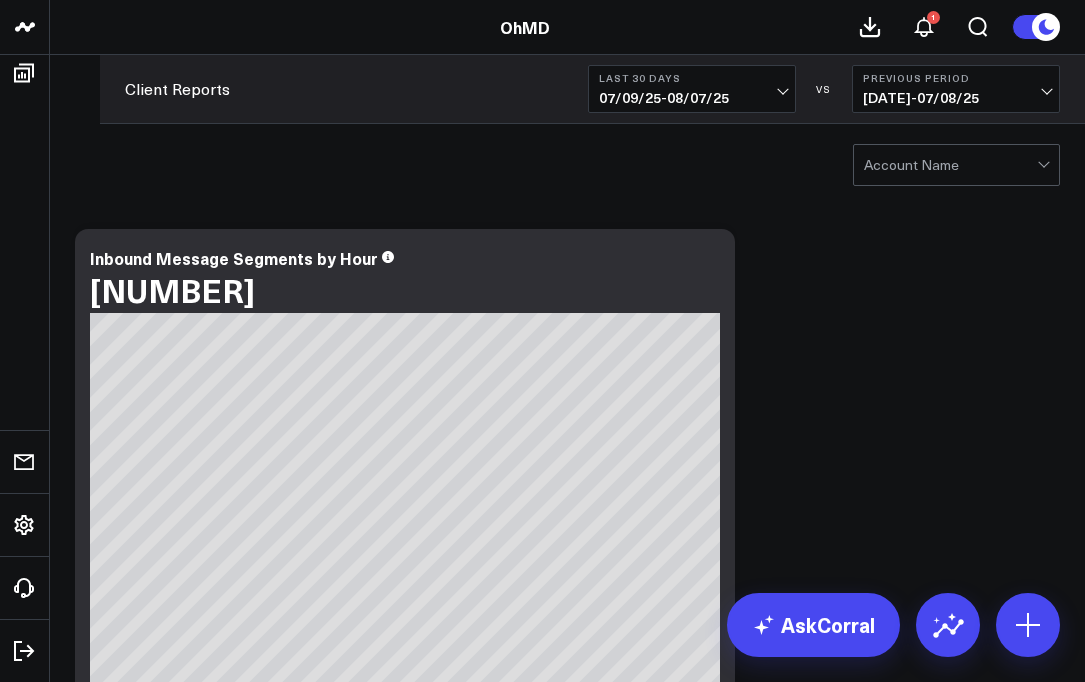 click at bounding box center [950, 165] 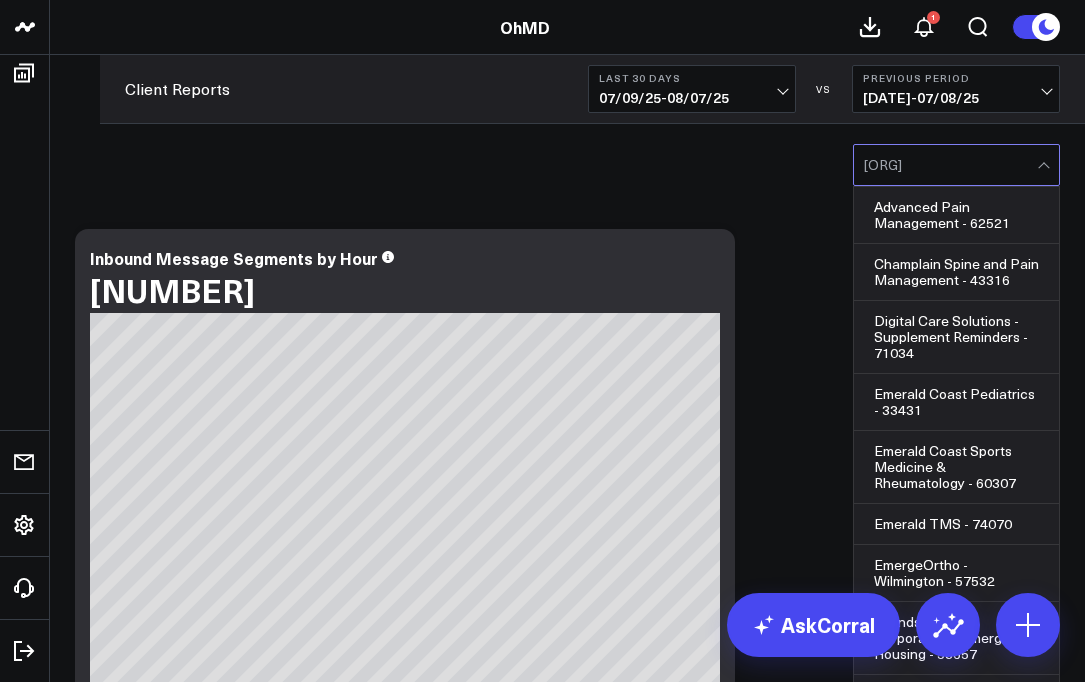 type on "[ORG]" 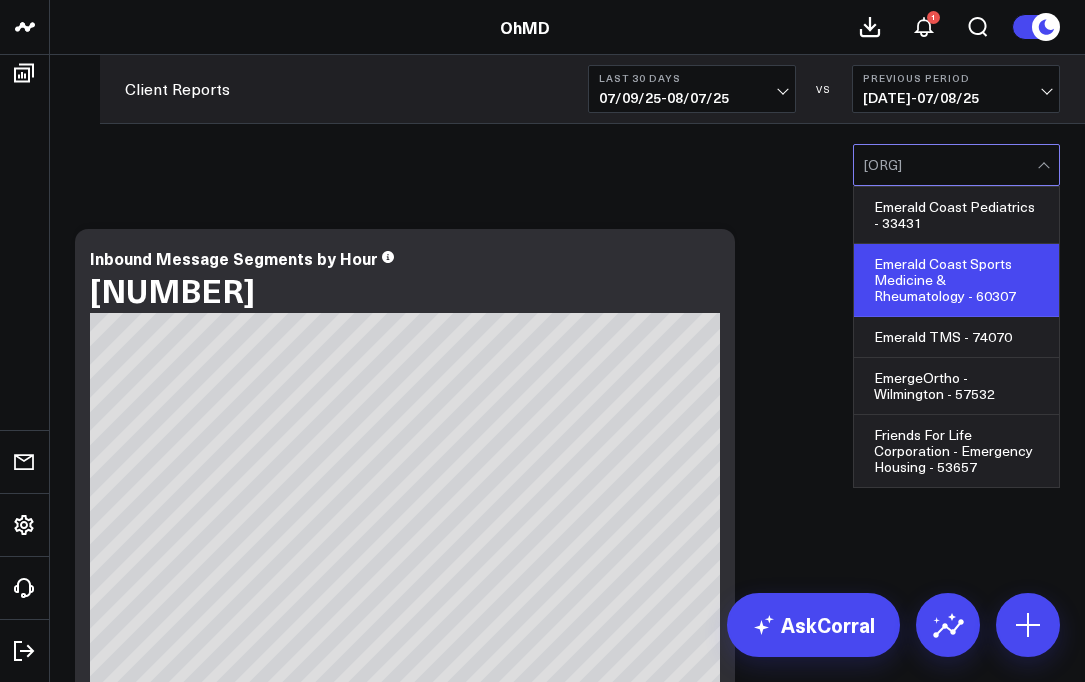 scroll, scrollTop: 16, scrollLeft: 0, axis: vertical 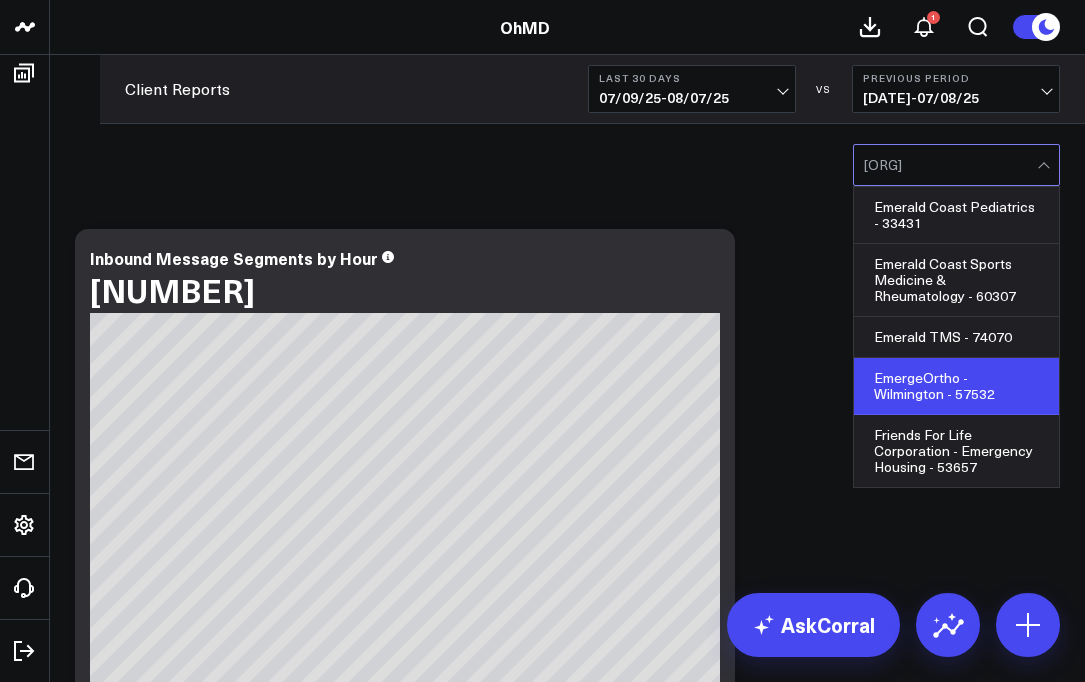 click on "EmergeOrtho - Wilmington - 57532" at bounding box center (956, 386) 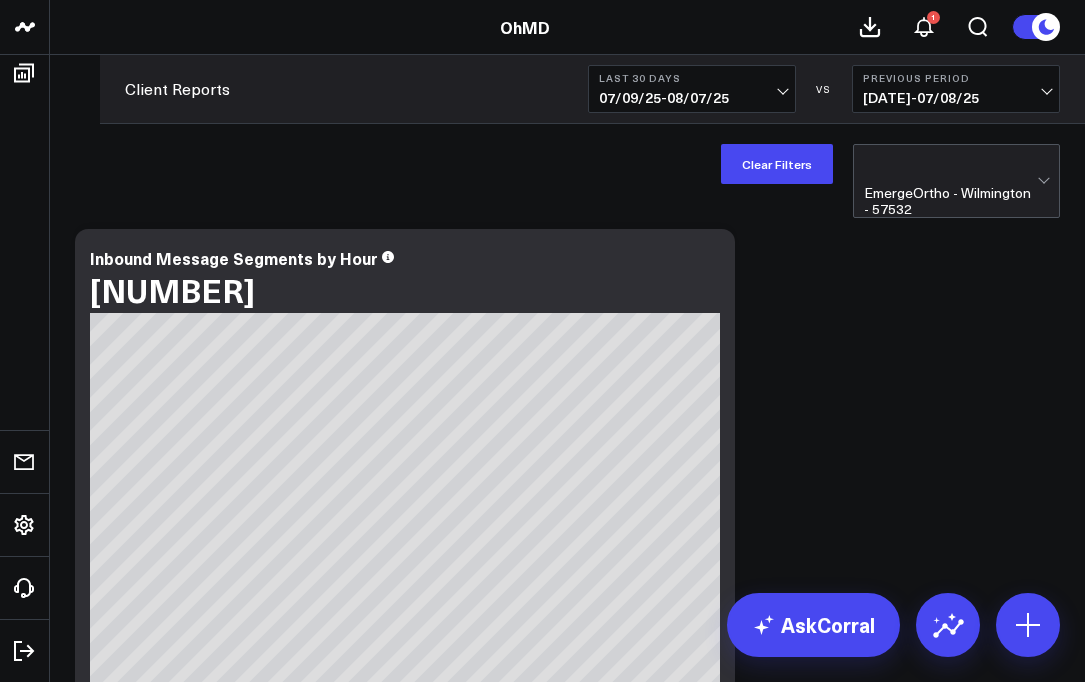 click on "[DATE]  -  [DATE]" at bounding box center [692, 98] 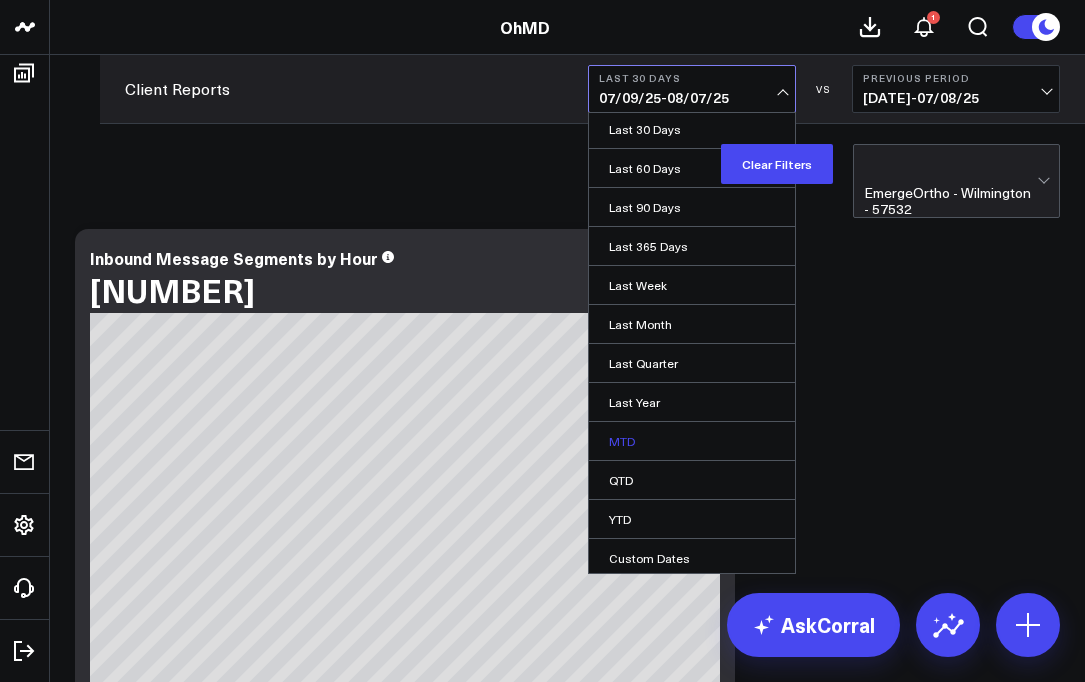 scroll, scrollTop: 85, scrollLeft: 0, axis: vertical 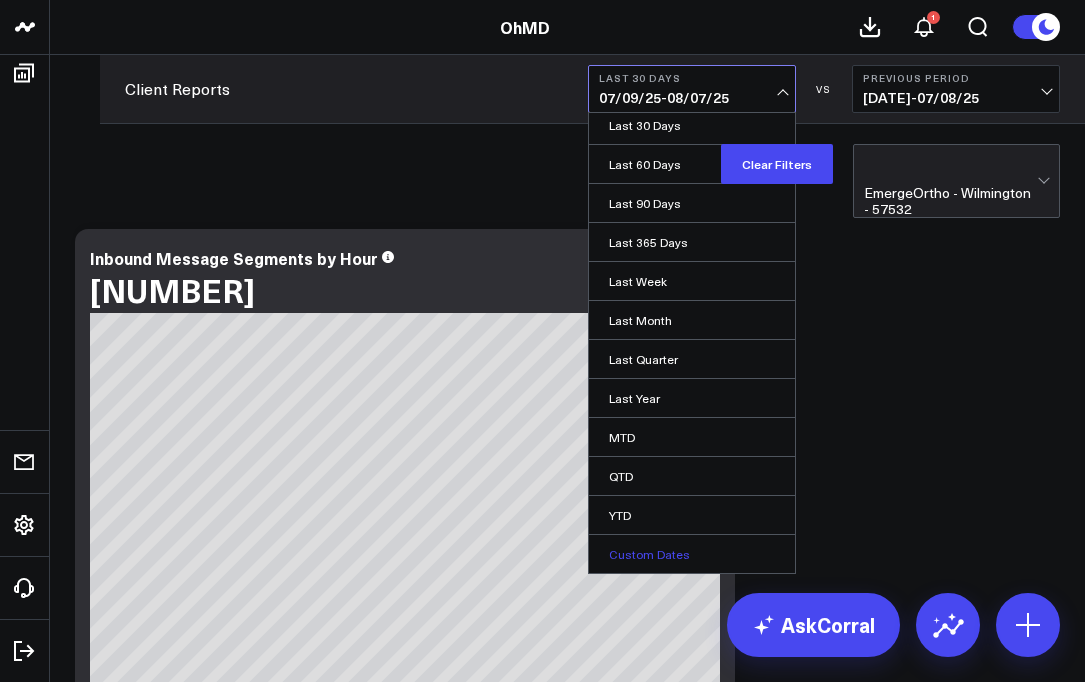 click on "Custom Dates" at bounding box center [692, 554] 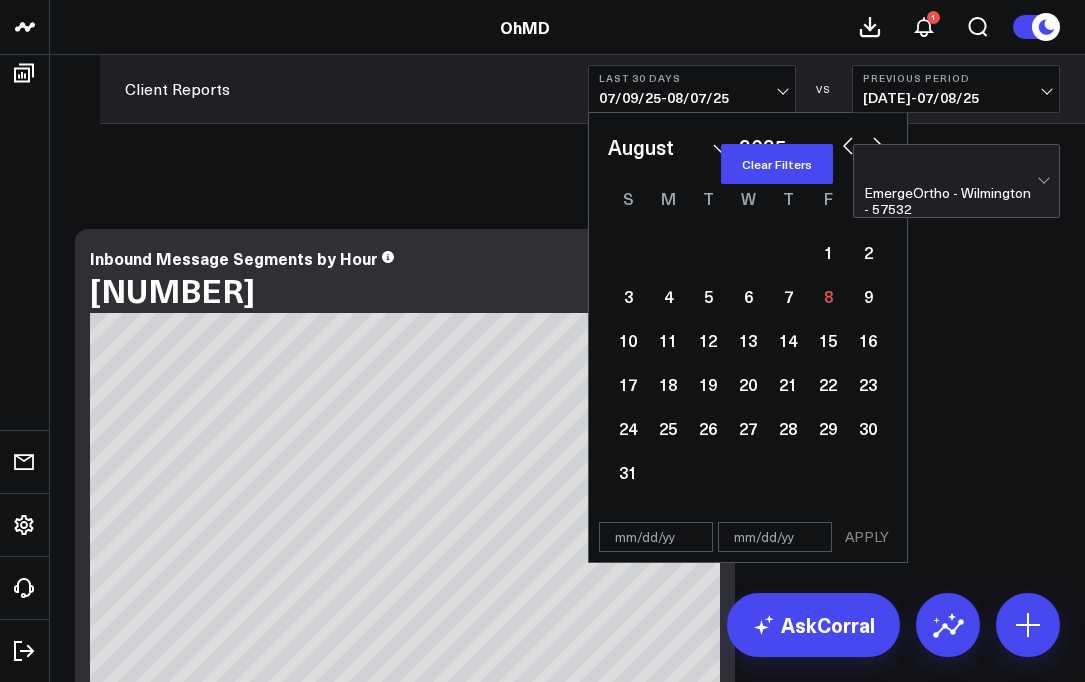 click on "January February March April May June July August September October November December" at bounding box center [668, 147] 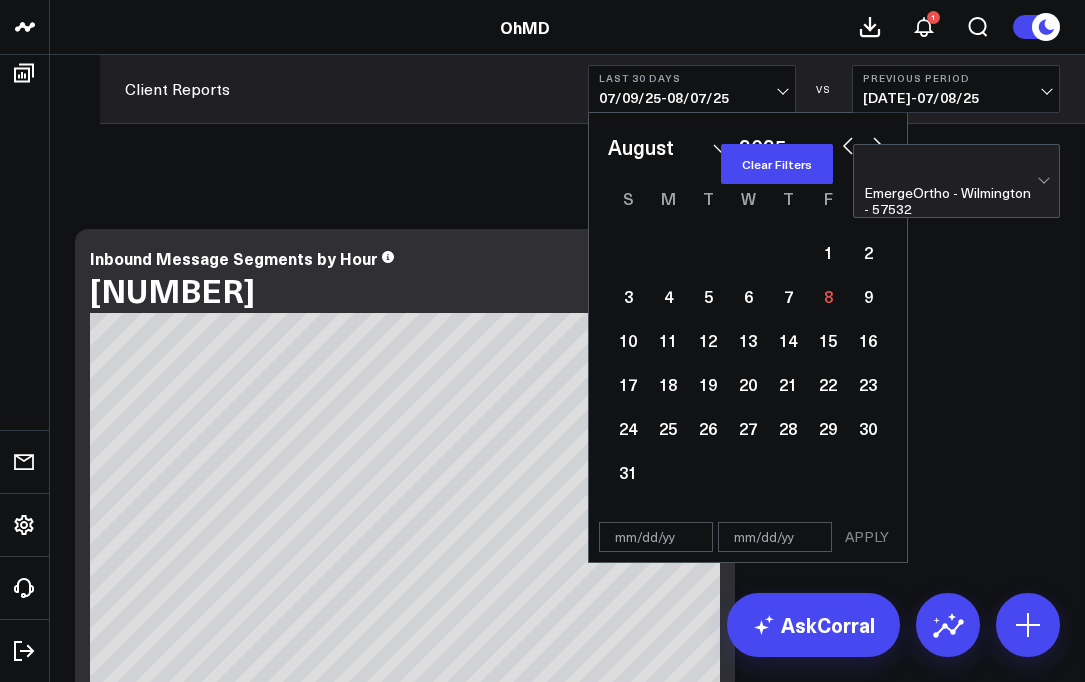 click at bounding box center (848, 144) 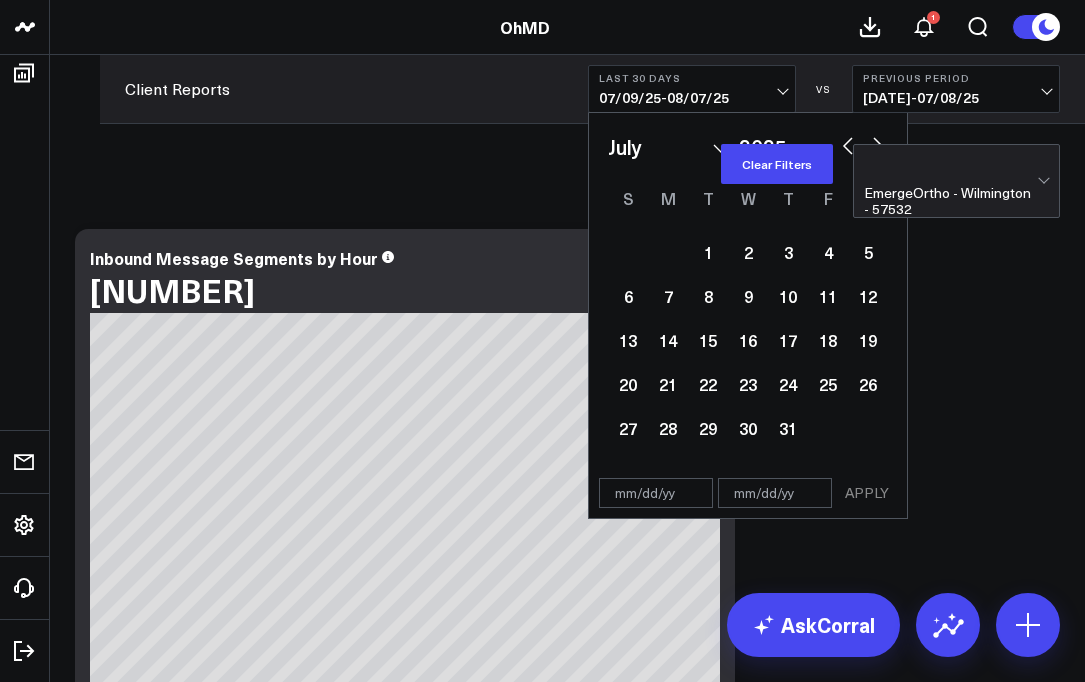click at bounding box center (848, 144) 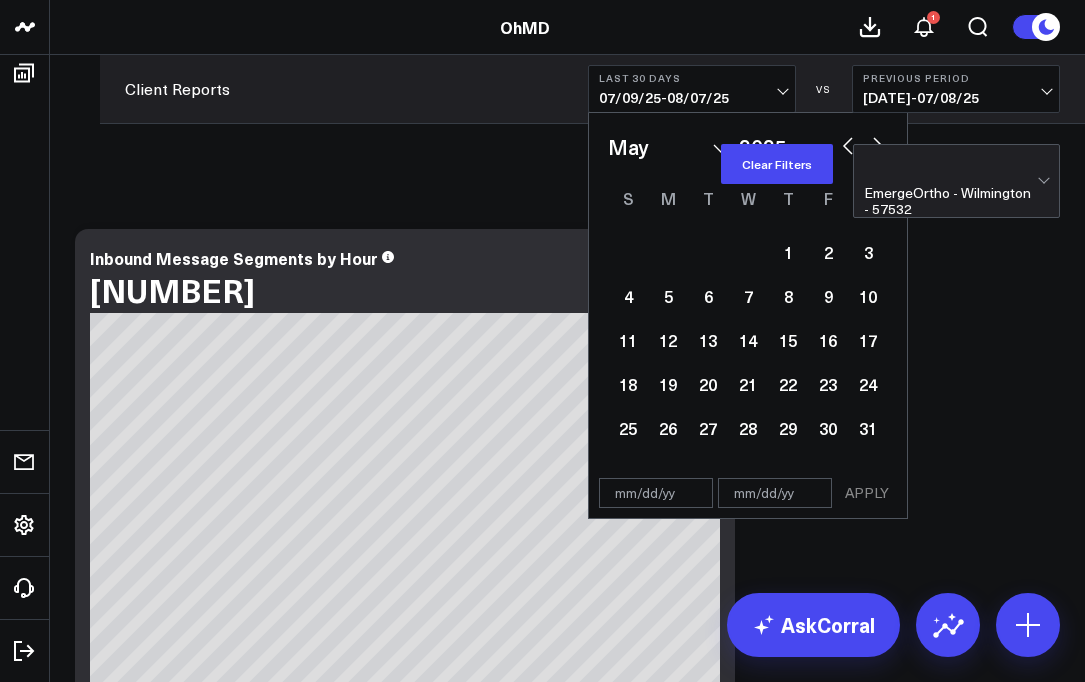 click at bounding box center [848, 144] 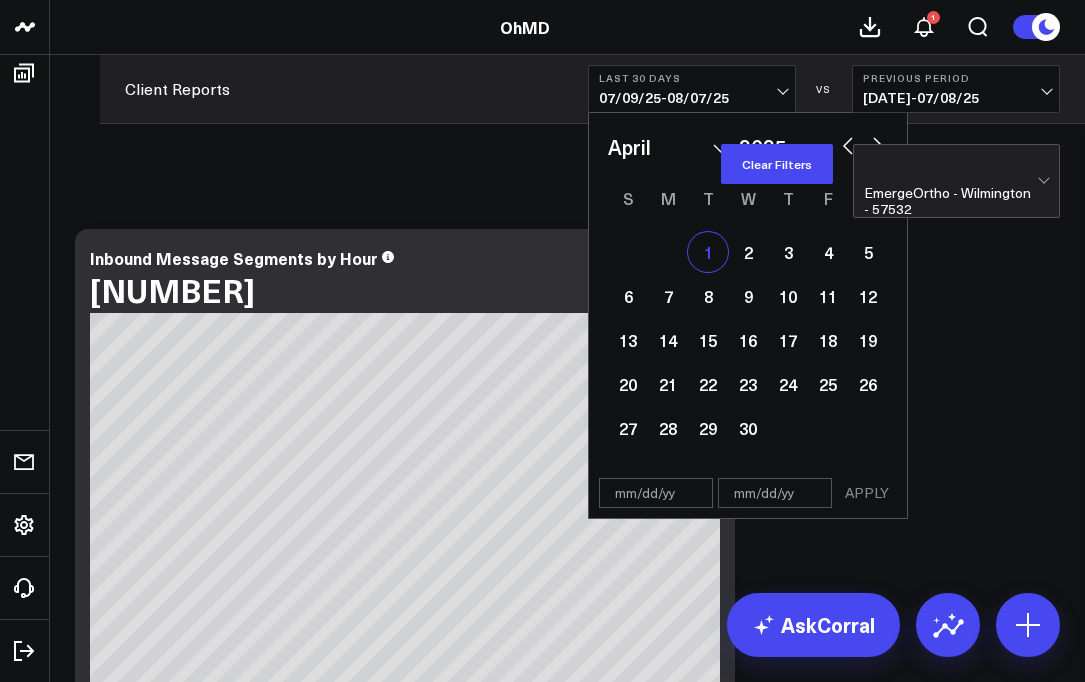 click on "1" at bounding box center (708, 252) 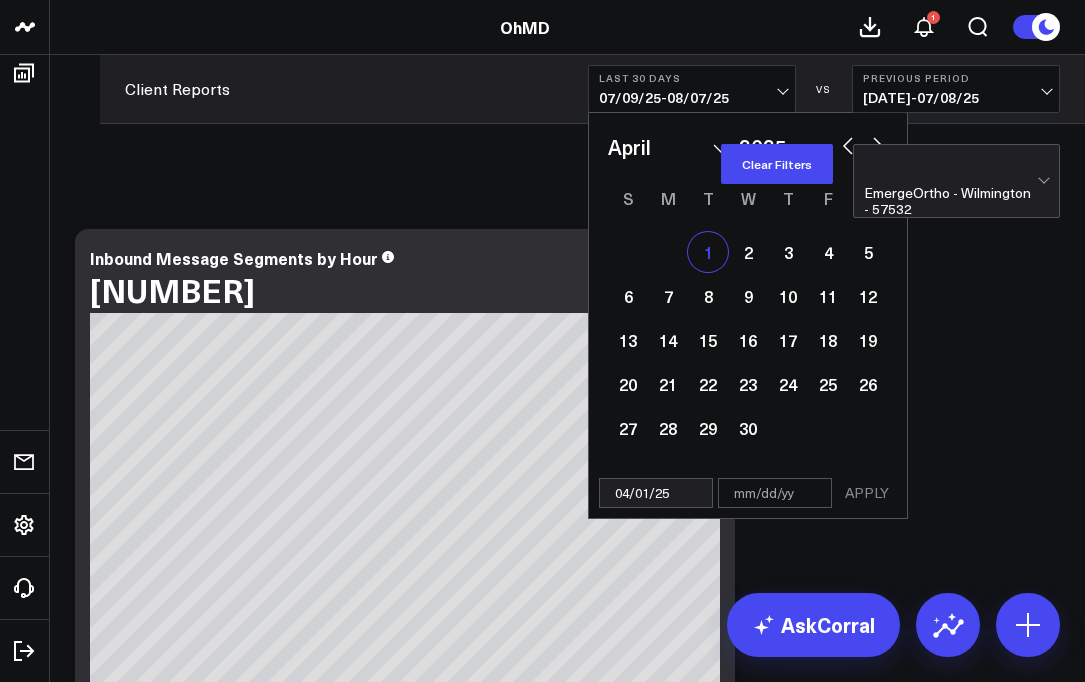 select on "3" 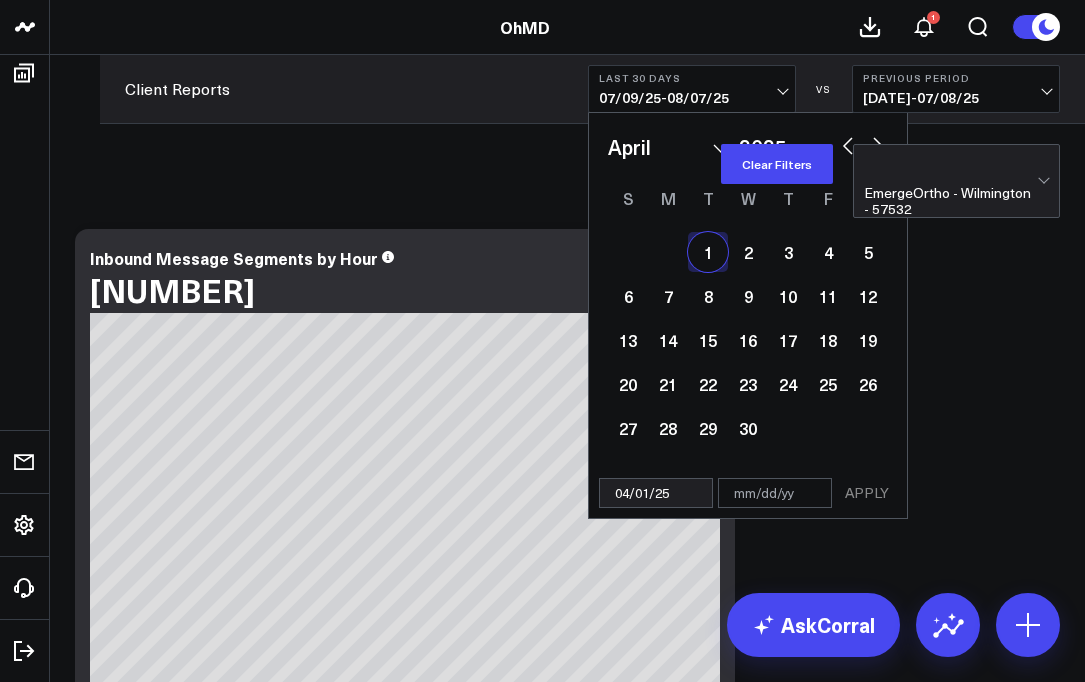 click at bounding box center [878, 144] 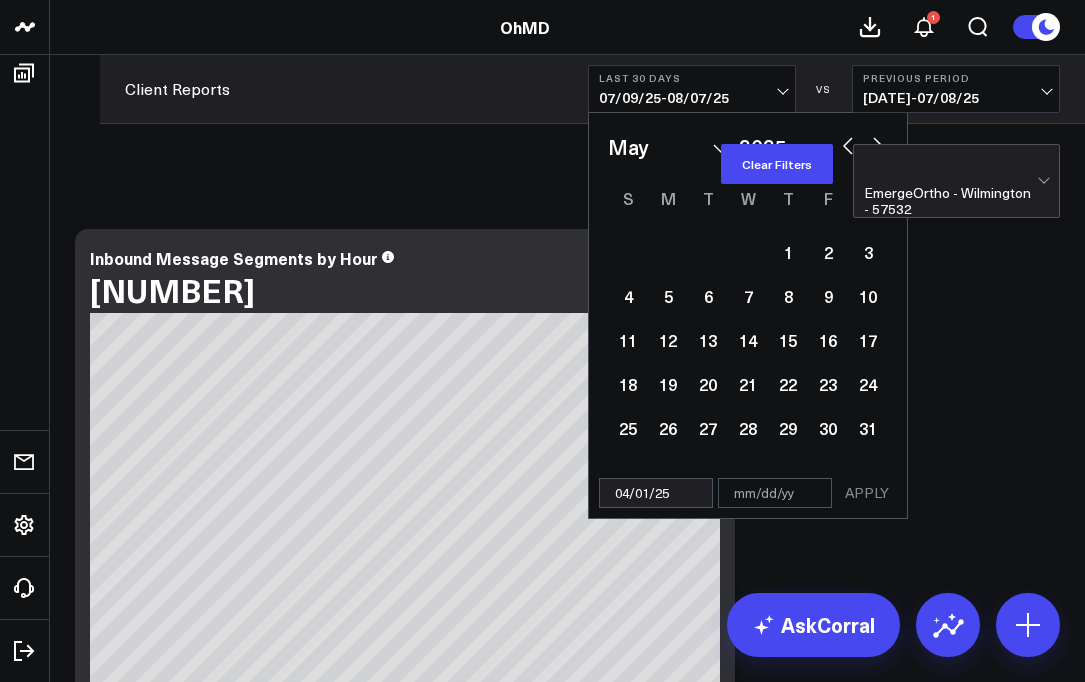 click at bounding box center [878, 144] 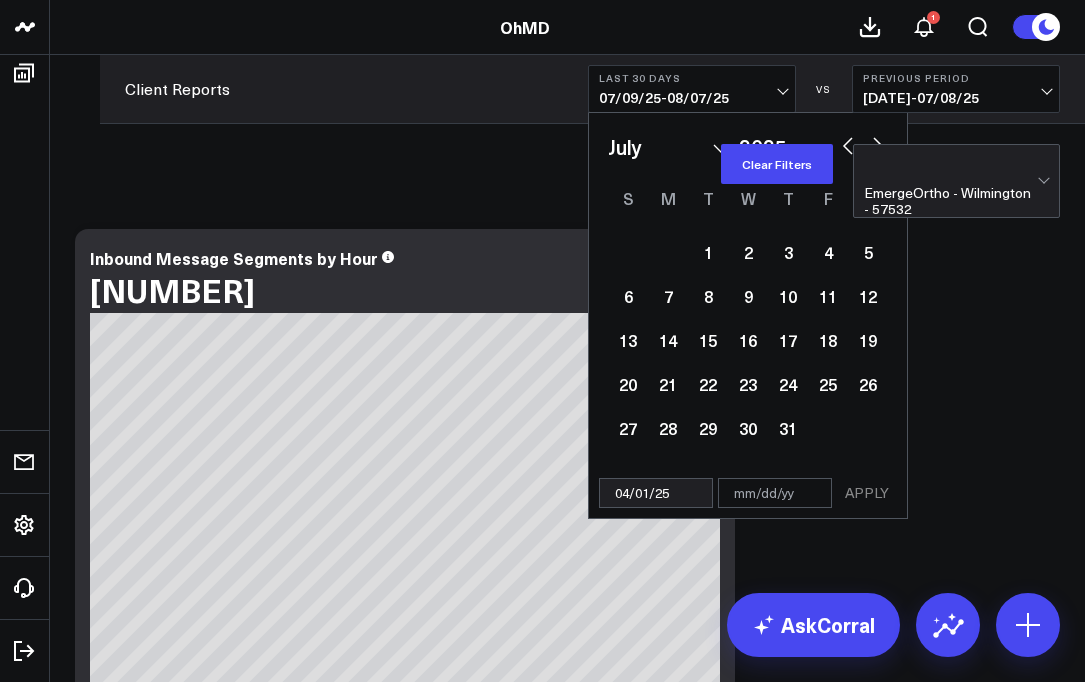 click at bounding box center (878, 144) 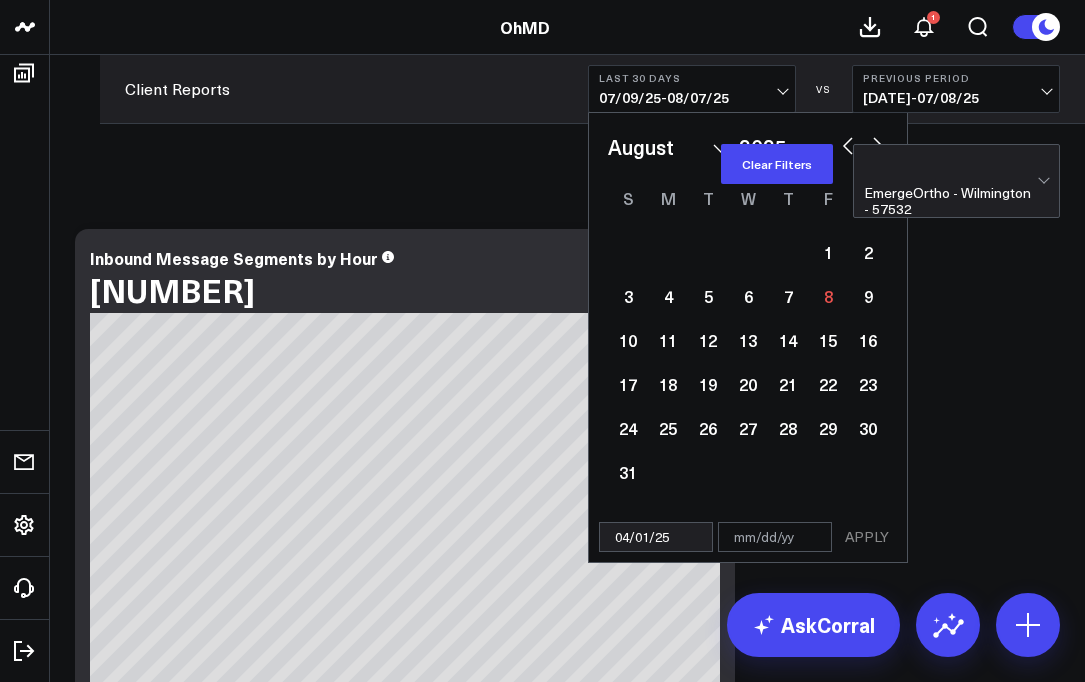 click at bounding box center [848, 144] 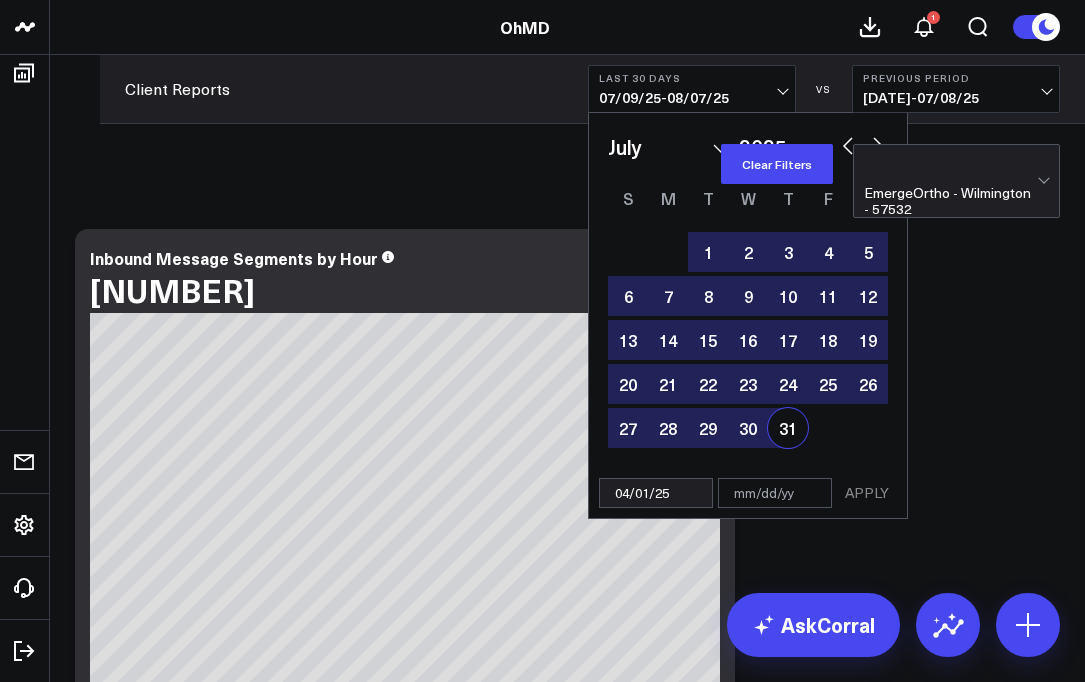click on "31" at bounding box center [788, 428] 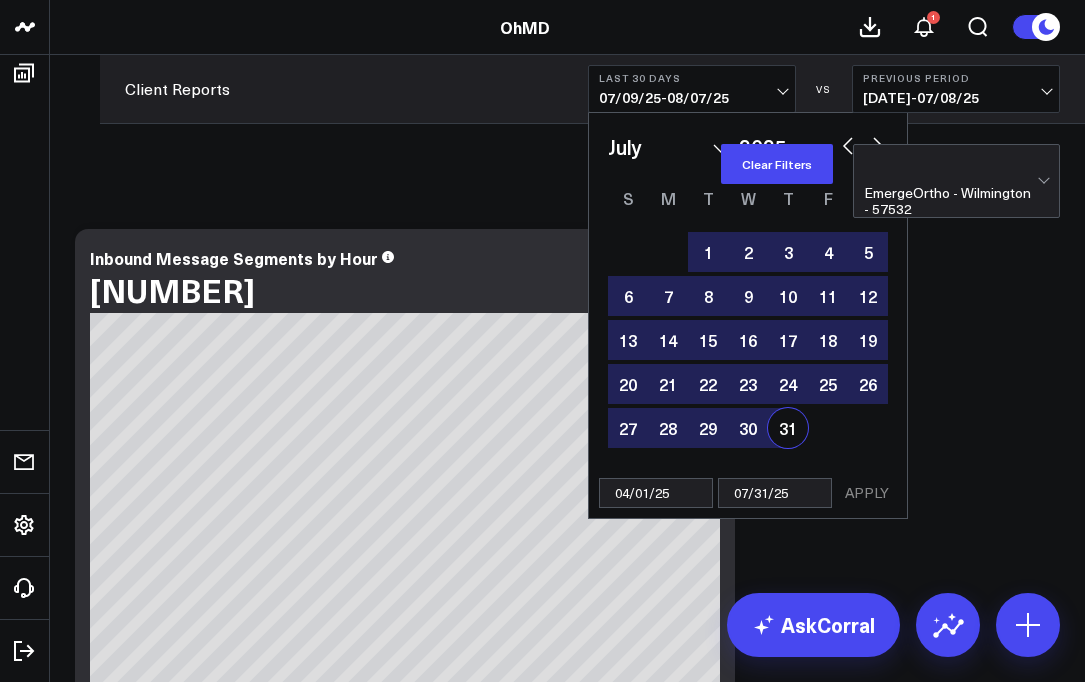 select on "6" 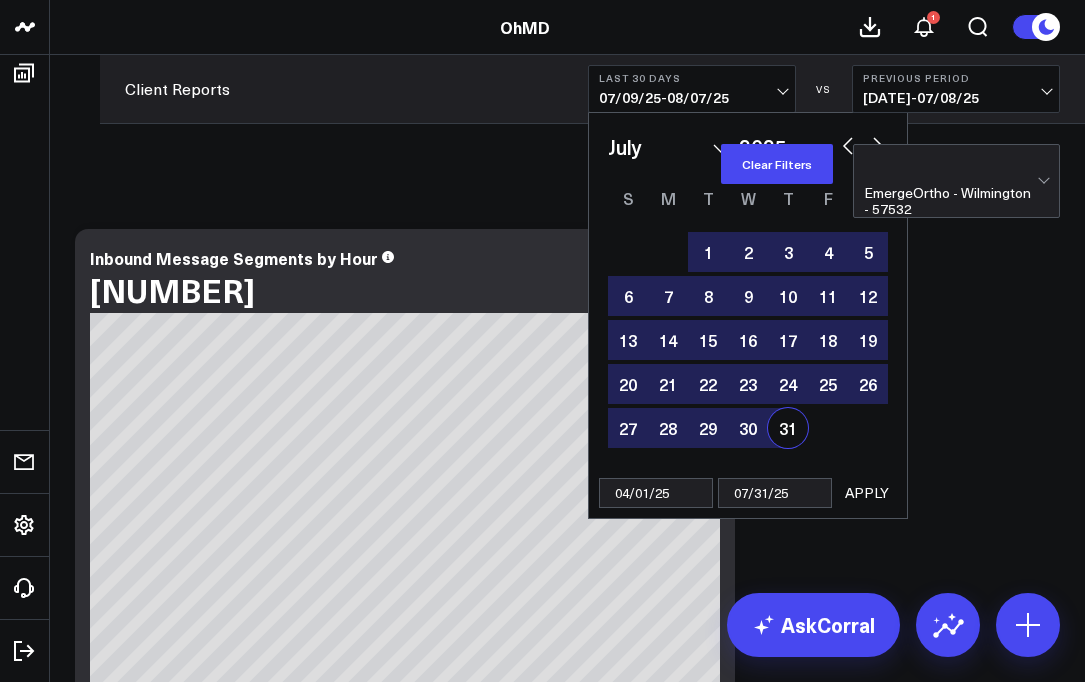 click on "APPLY" at bounding box center (867, 493) 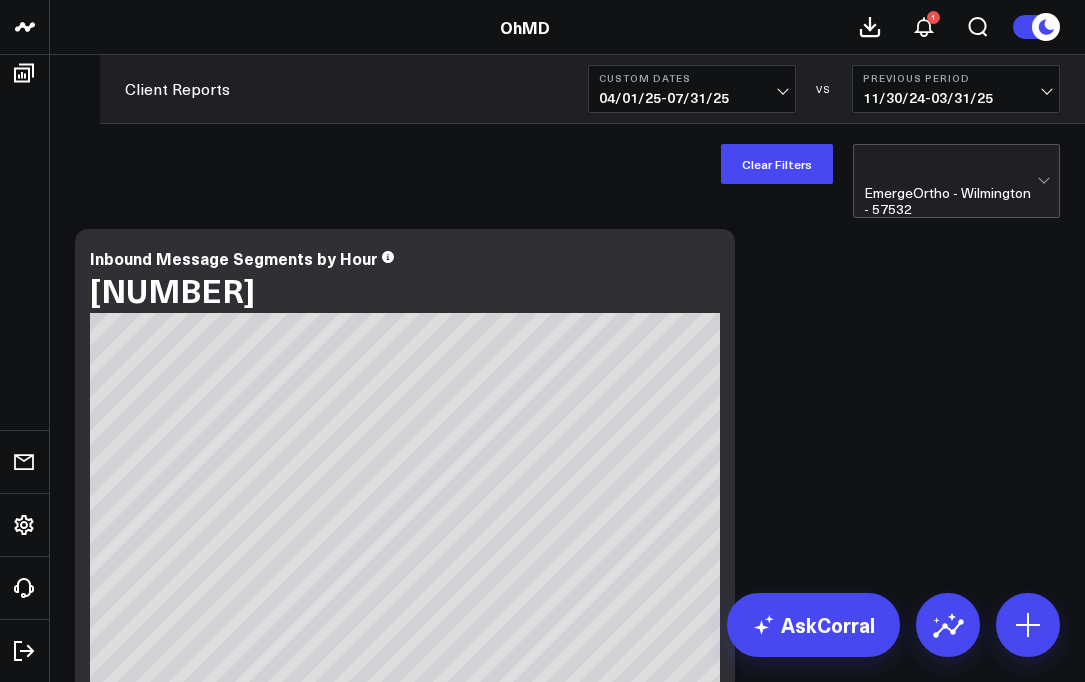 click on "Previous Period" at bounding box center (956, 78) 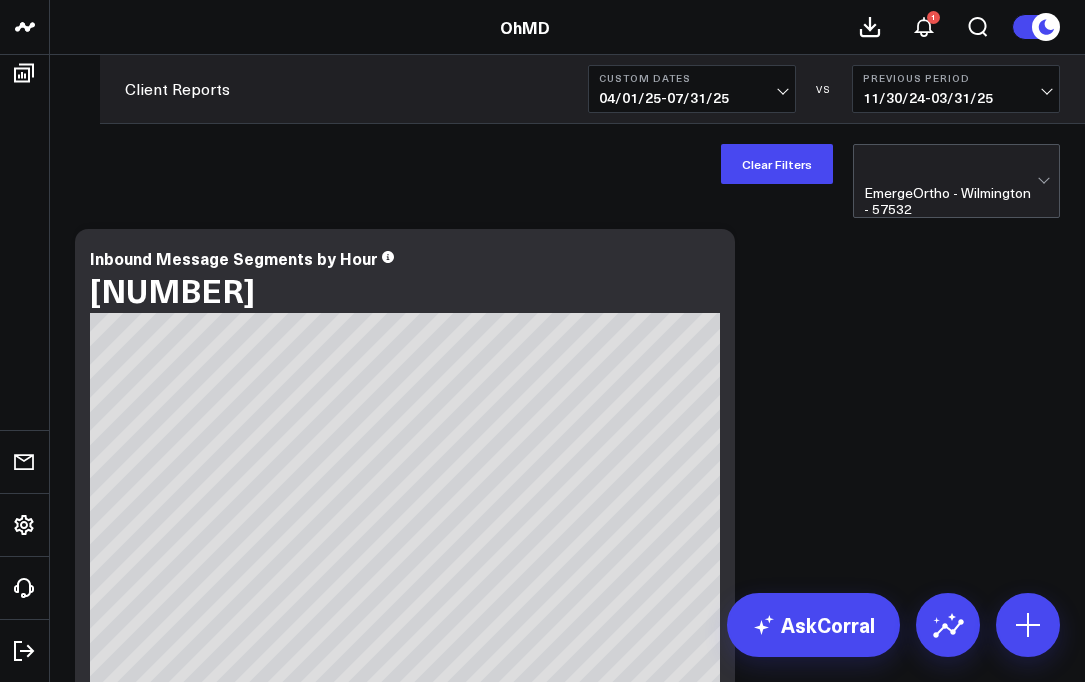click on "Modify via AI Copy link to widget Ask support Remove Create linked copy Twilio [PERSON]'s Board [ORG] - [CUSTOM] [PERSON]'s Board Client Reports (Internal) Sample Data Client Reports Client Reports - Heart and Vascular Client Reports - OBGYN [ORG] Move to Twilio [PERSON]'s Board [ORG] - [CUSTOM] [PERSON]'s Board Client Reports (Internal) Sample Data Client Reports Client Reports - Heart and Vascular Client Reports - OBGYN [ORG] Change chart to Fuel Gauge Fuel Gauge w/o Comparison Comparison Bar Static Number Line Chart for Date Comparison Bar Chart Bar Chart w/o Comparison Wide Bar Chart Wide Bar Chart w/o Comparison Donut Chart Donut Chart w/o Comparison Pie Chart Vertical Funnel US Map" at bounding box center [567, 4873] 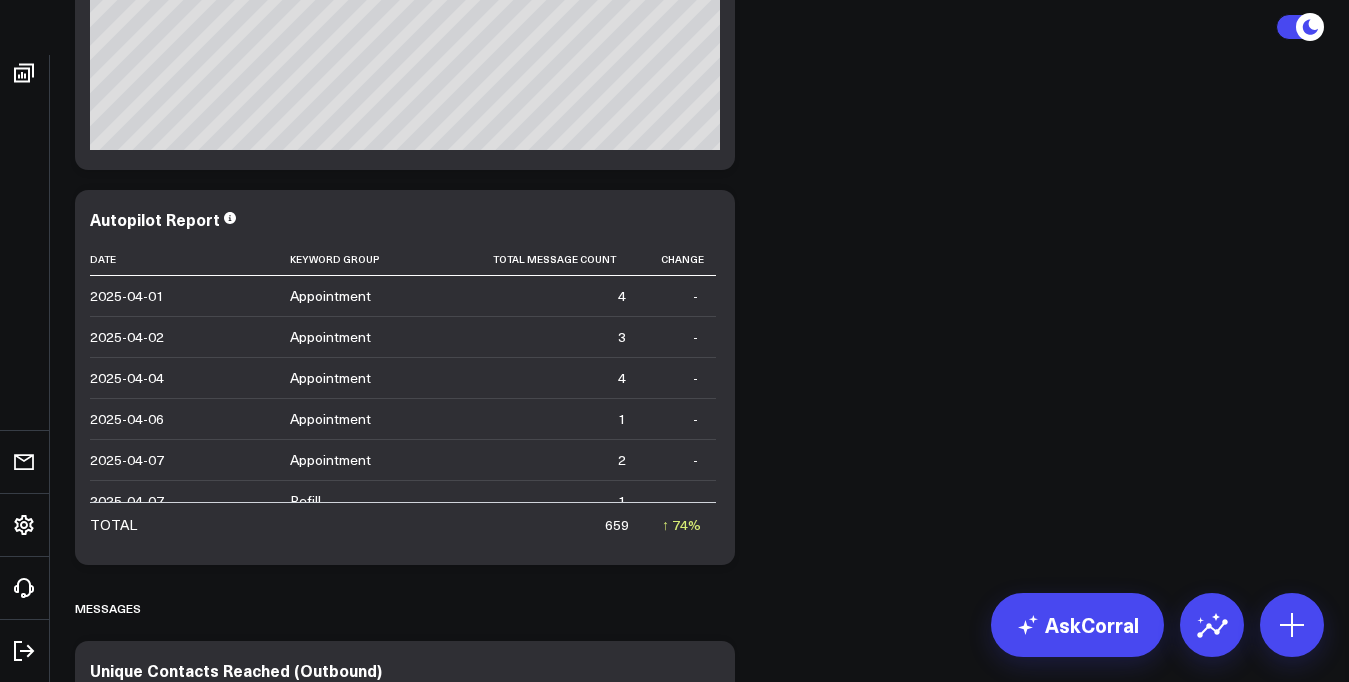 scroll, scrollTop: 1285, scrollLeft: 0, axis: vertical 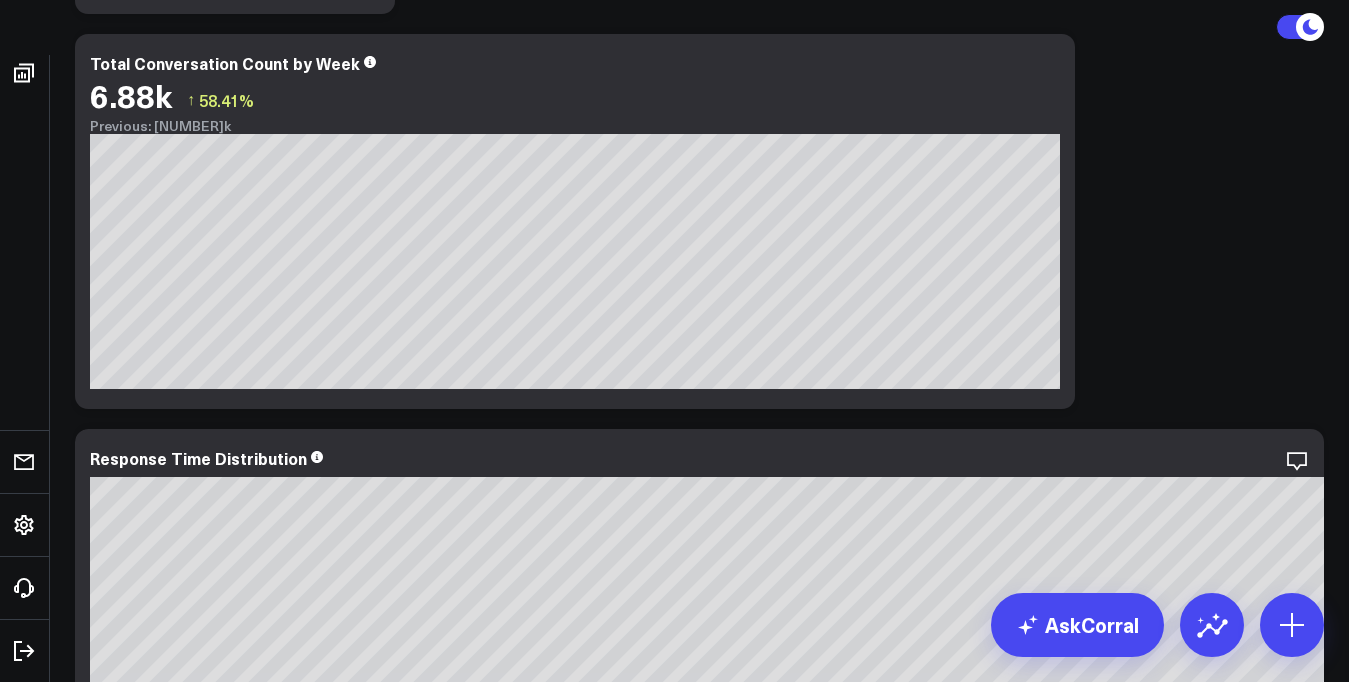click 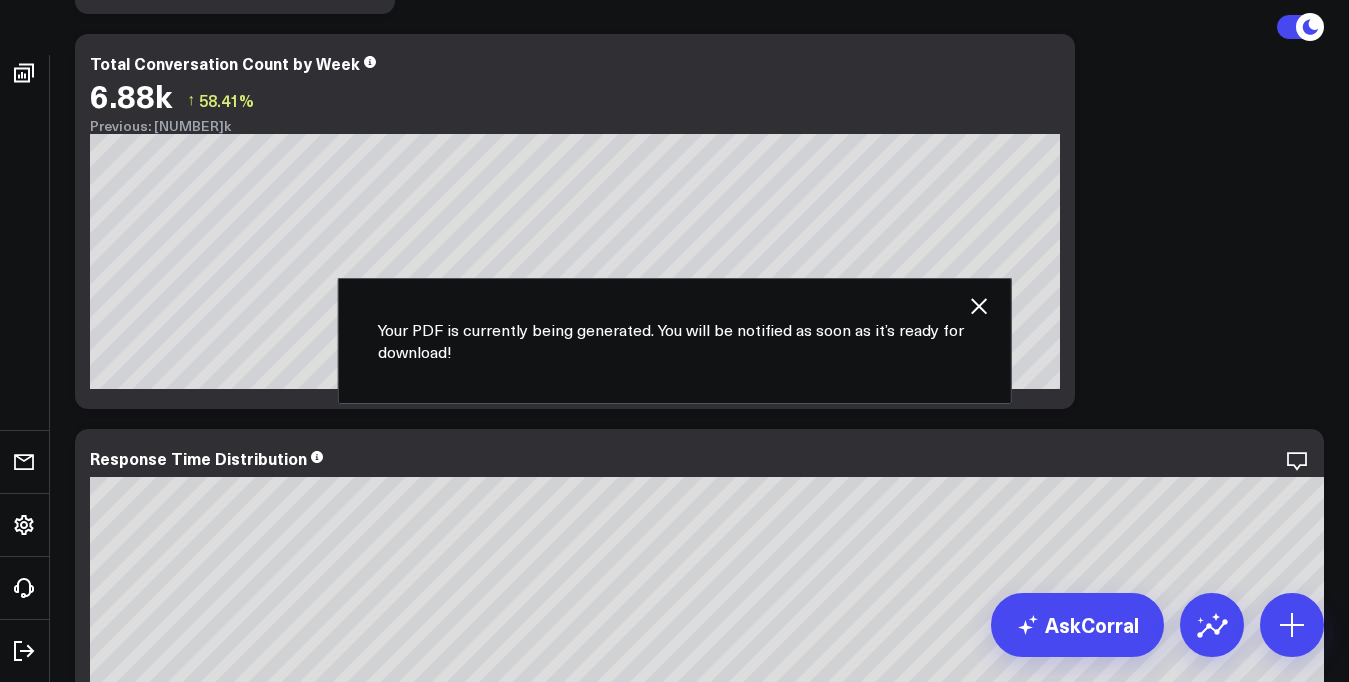 click 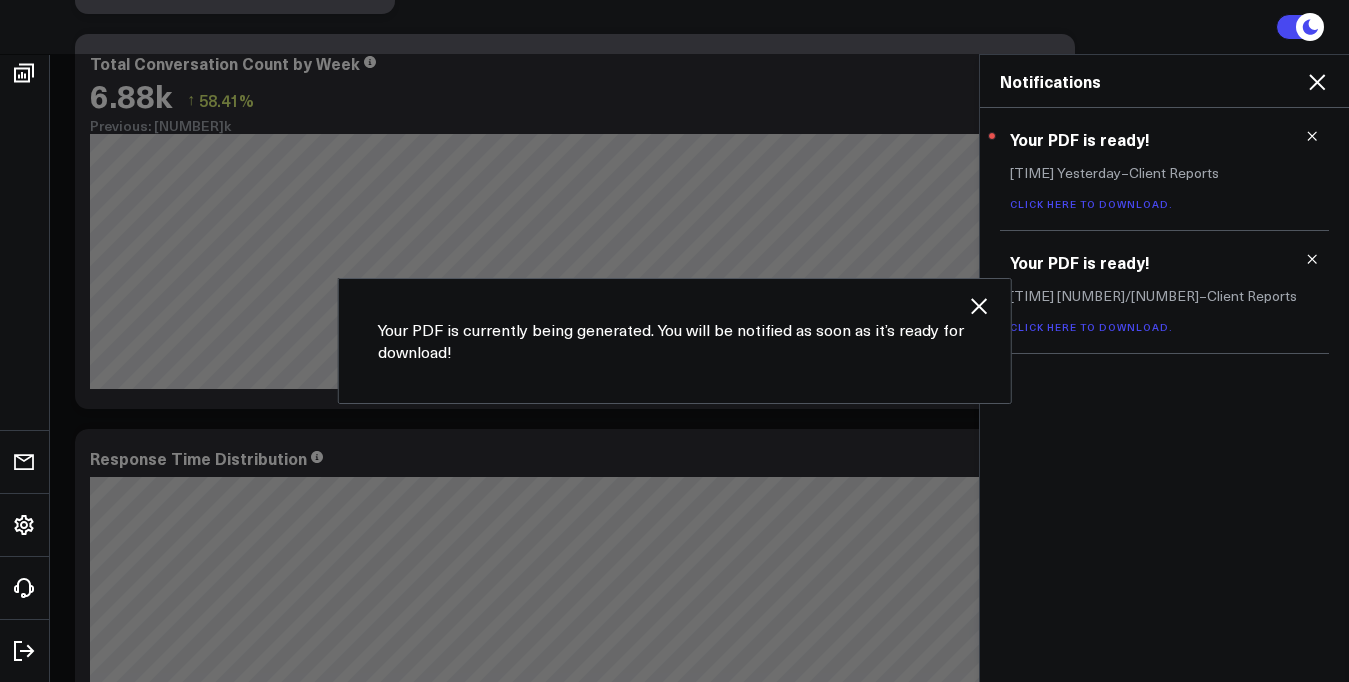 click on "Your PDF is ready! [TIME]  Yesterday  –  Client Reports Click here to download." at bounding box center (1164, 169) 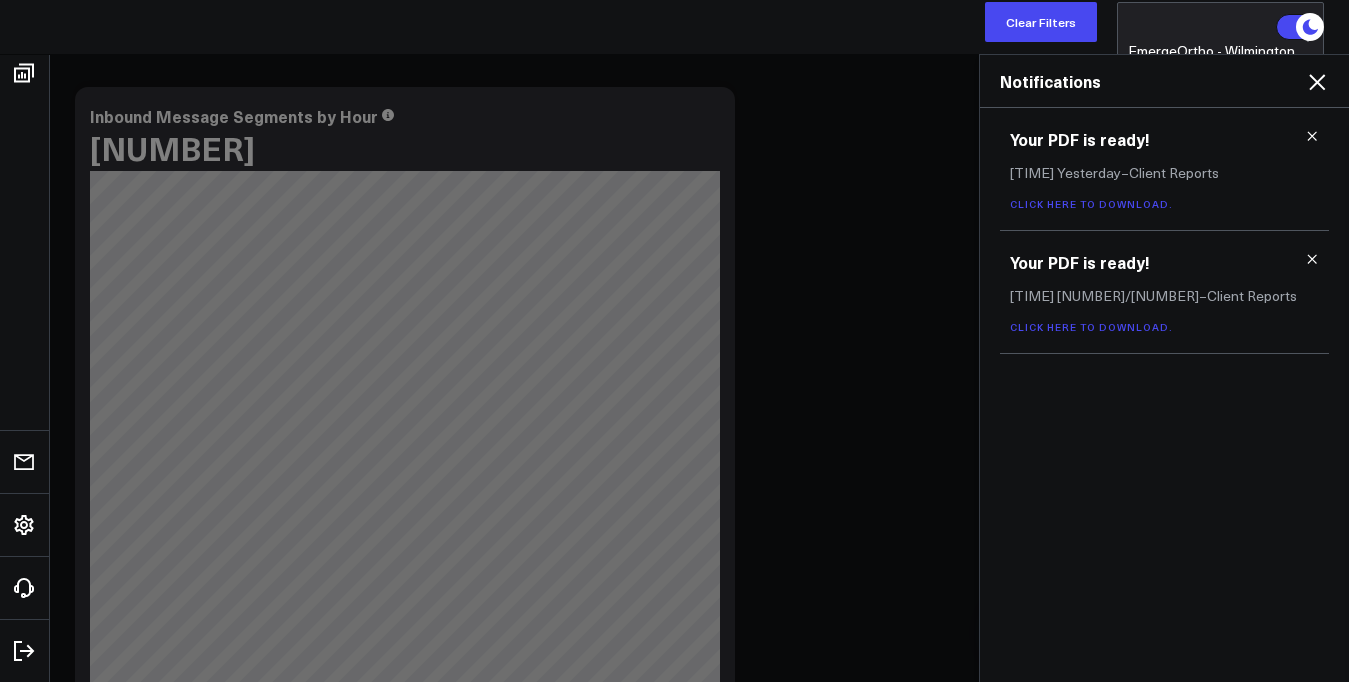 scroll, scrollTop: 0, scrollLeft: 0, axis: both 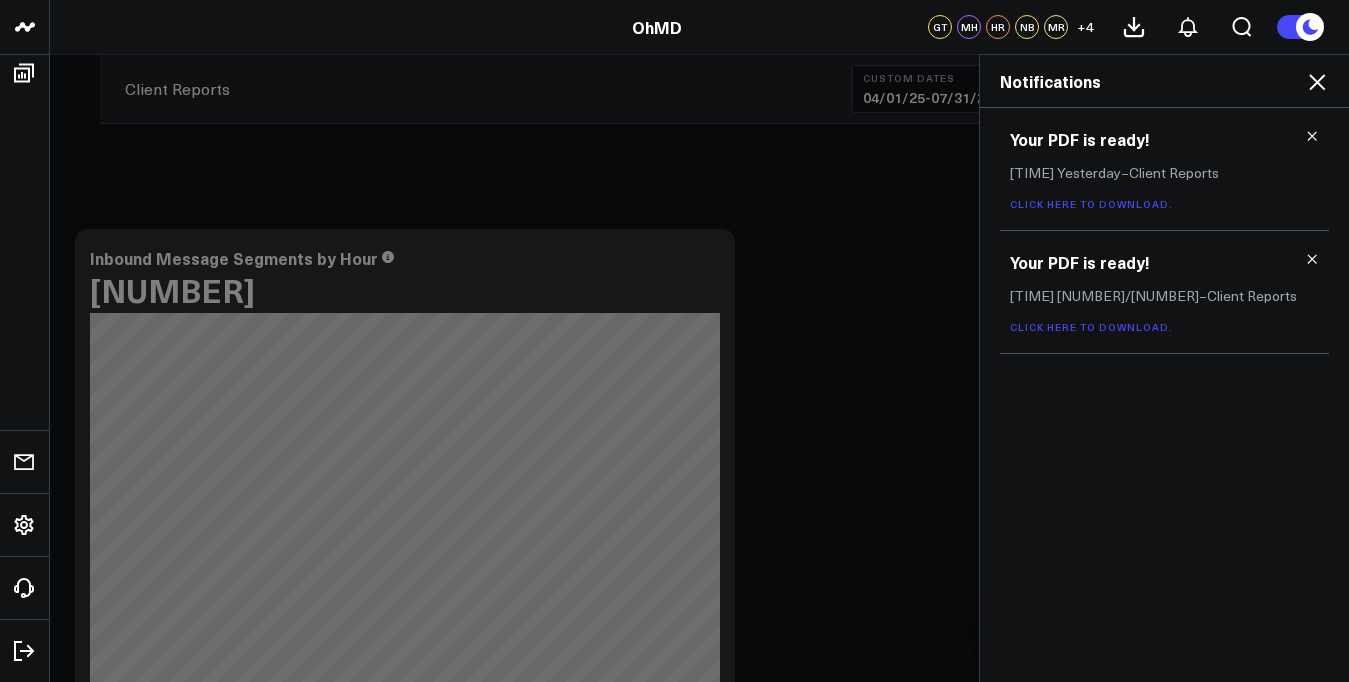 click 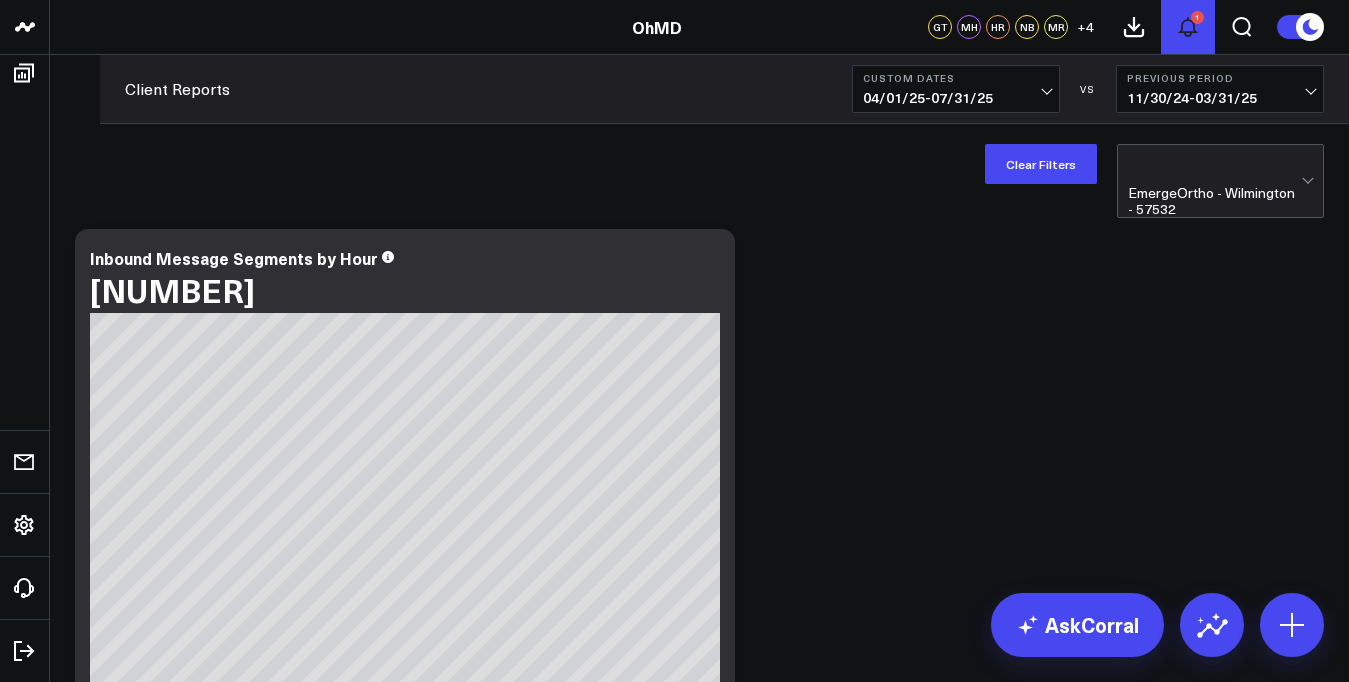 click 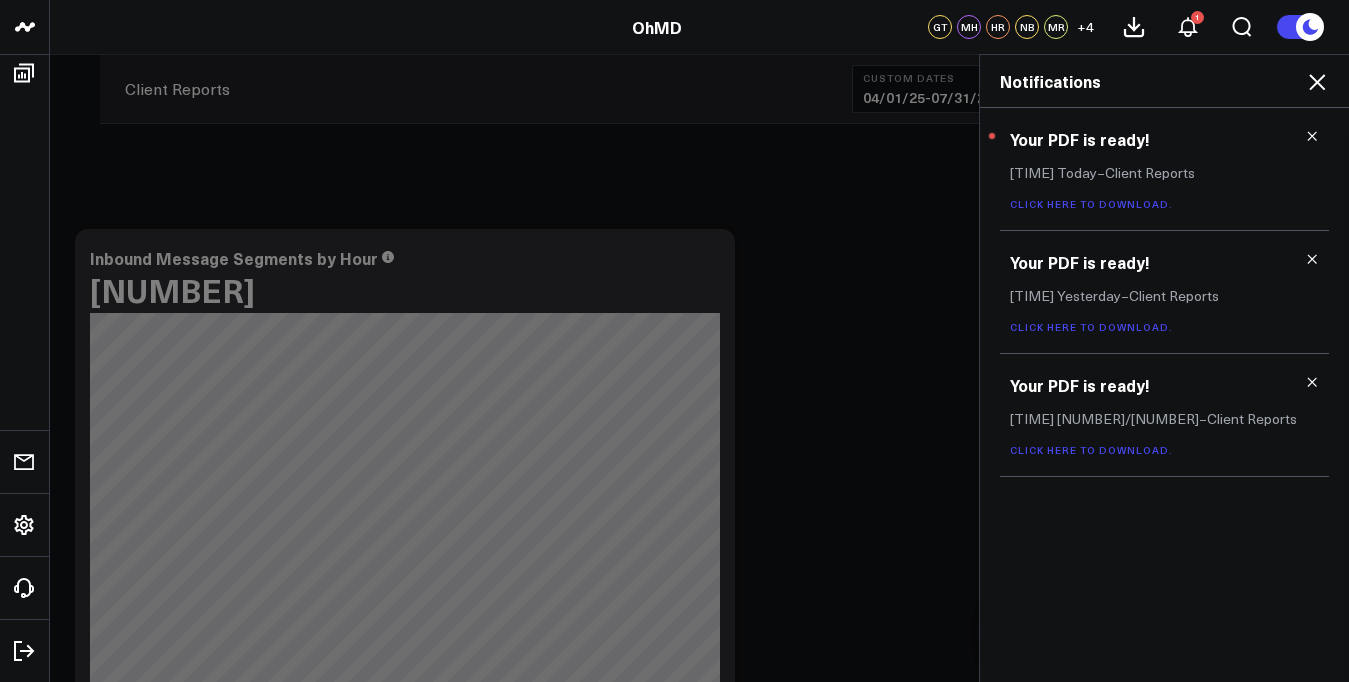click on "Your PDF is ready! [TIME]  Today  –  Client Reports Click here to download." at bounding box center [1164, 169] 